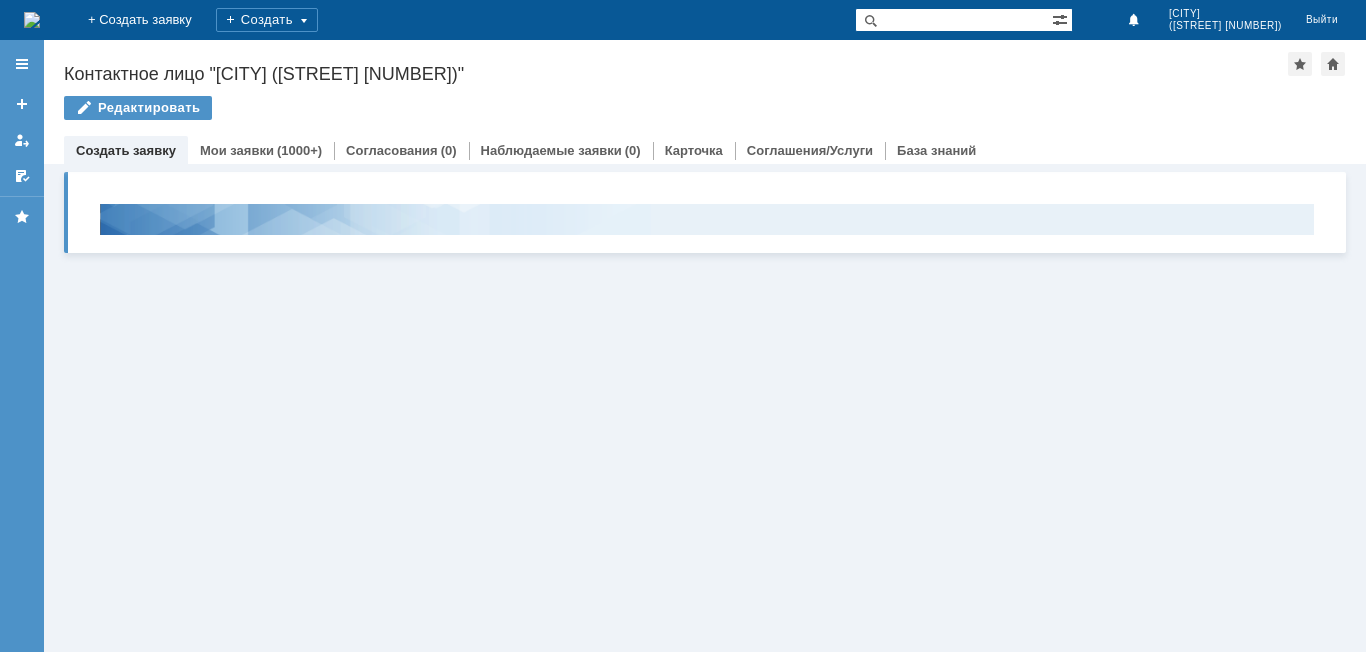 scroll, scrollTop: 0, scrollLeft: 0, axis: both 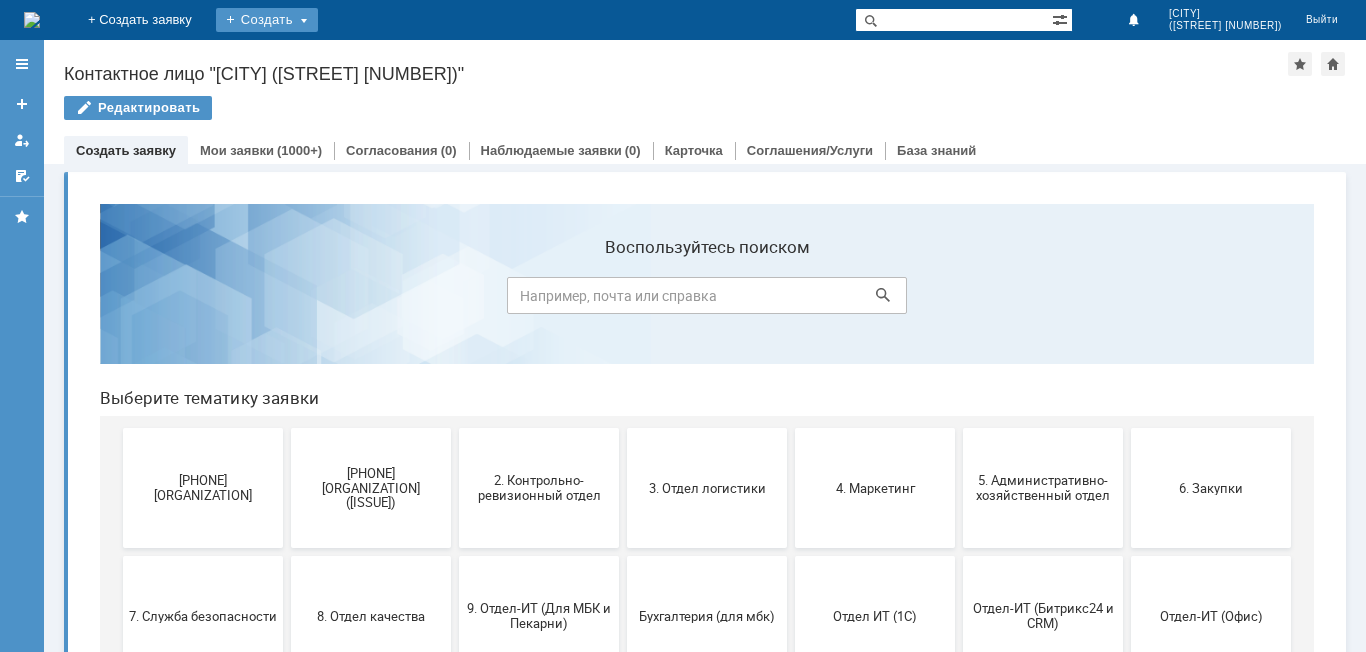 click on "Создать" at bounding box center (267, 20) 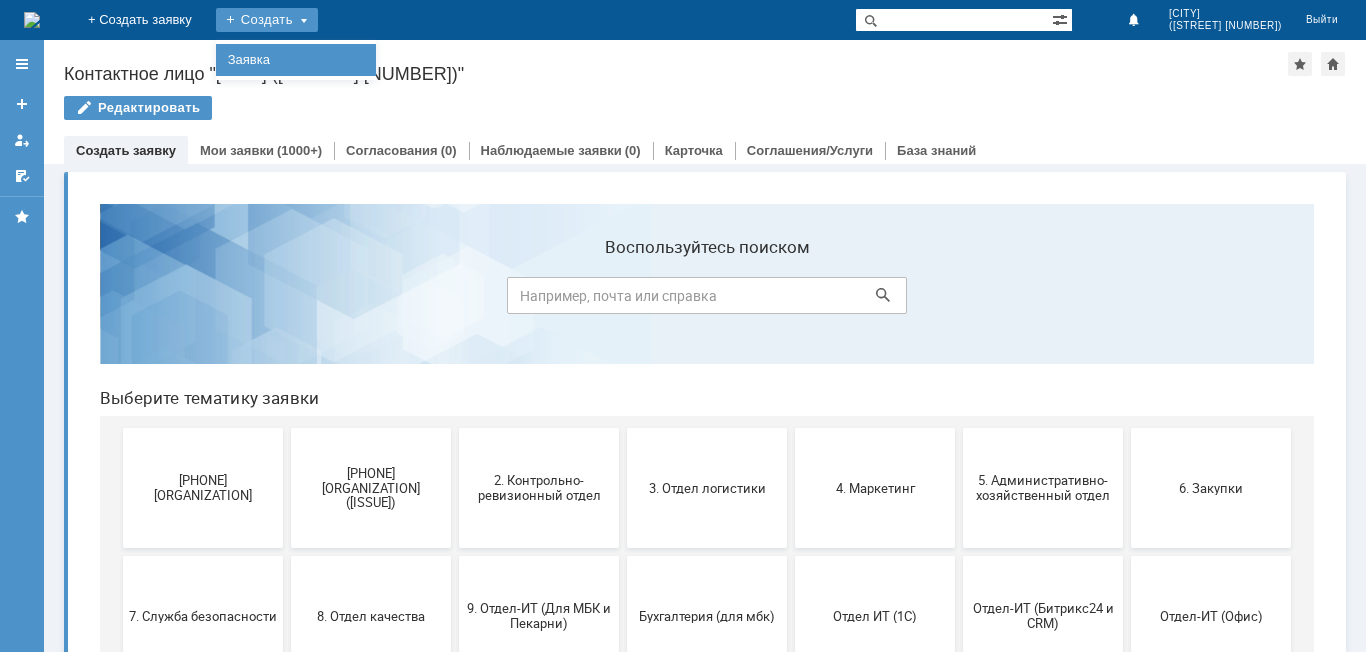 click on "Заявка" at bounding box center [296, 60] 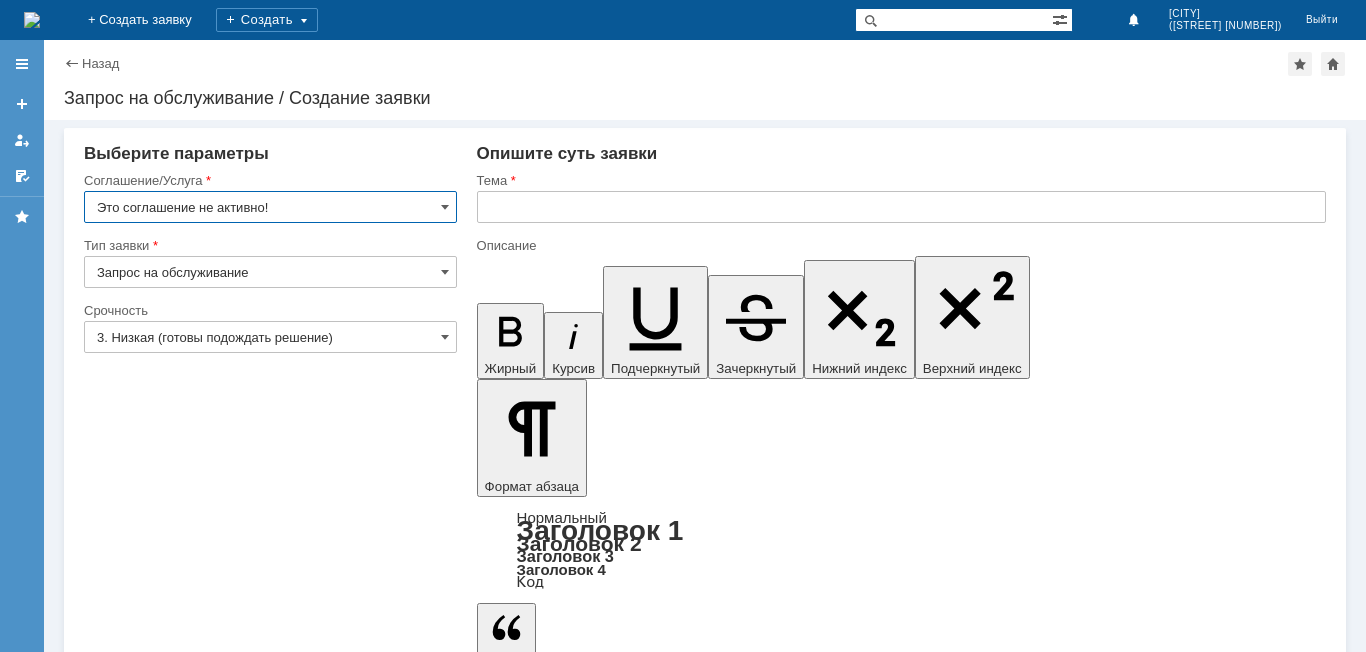 scroll, scrollTop: 0, scrollLeft: 0, axis: both 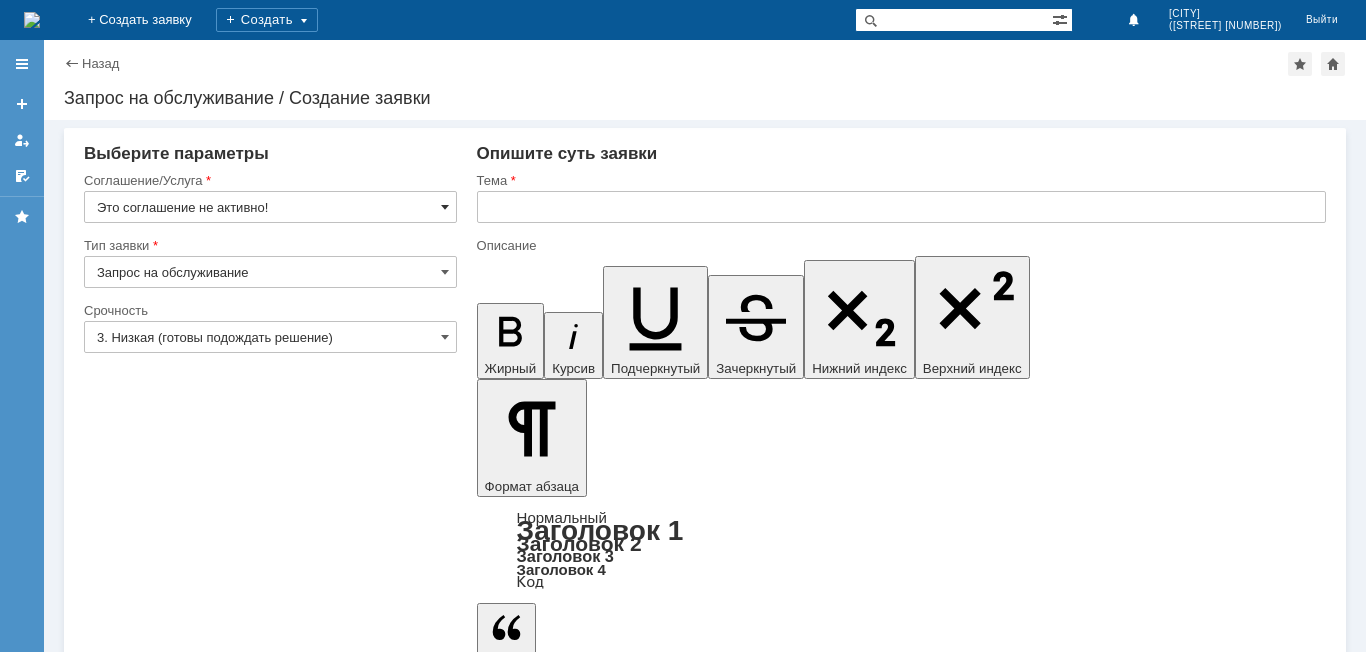 click at bounding box center [445, 207] 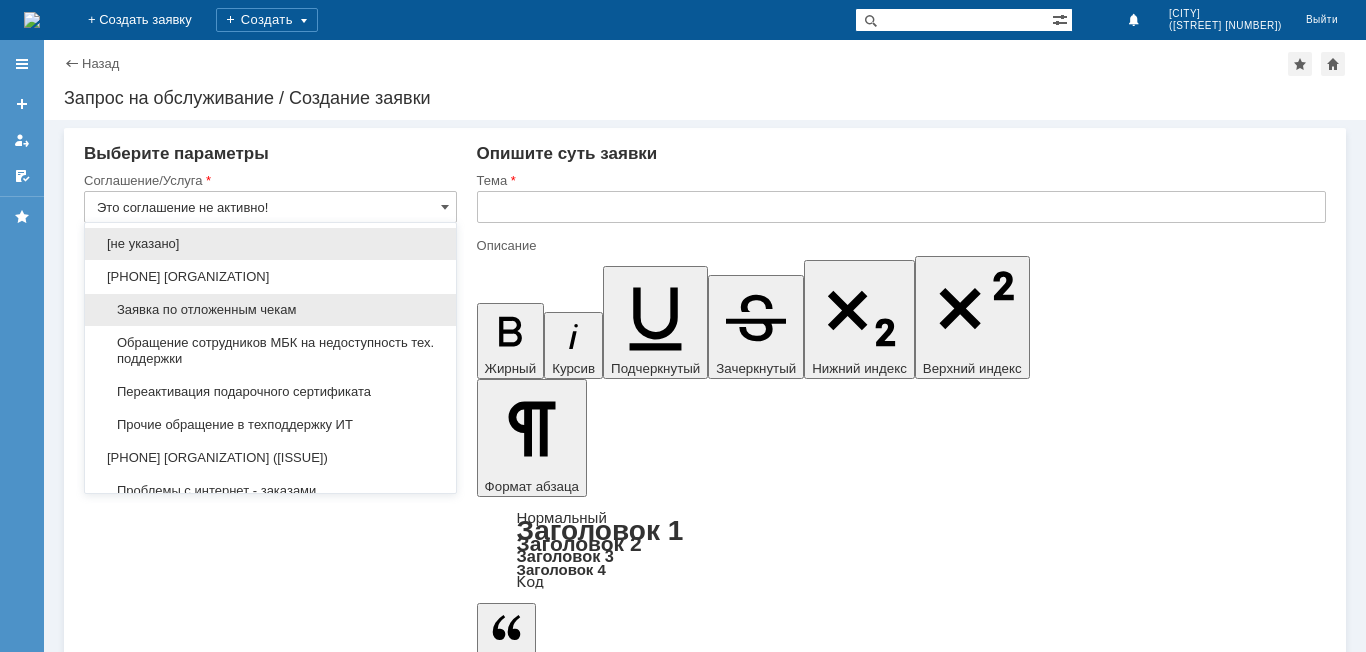 click on "Заявка по отложенным чекам" at bounding box center [270, 310] 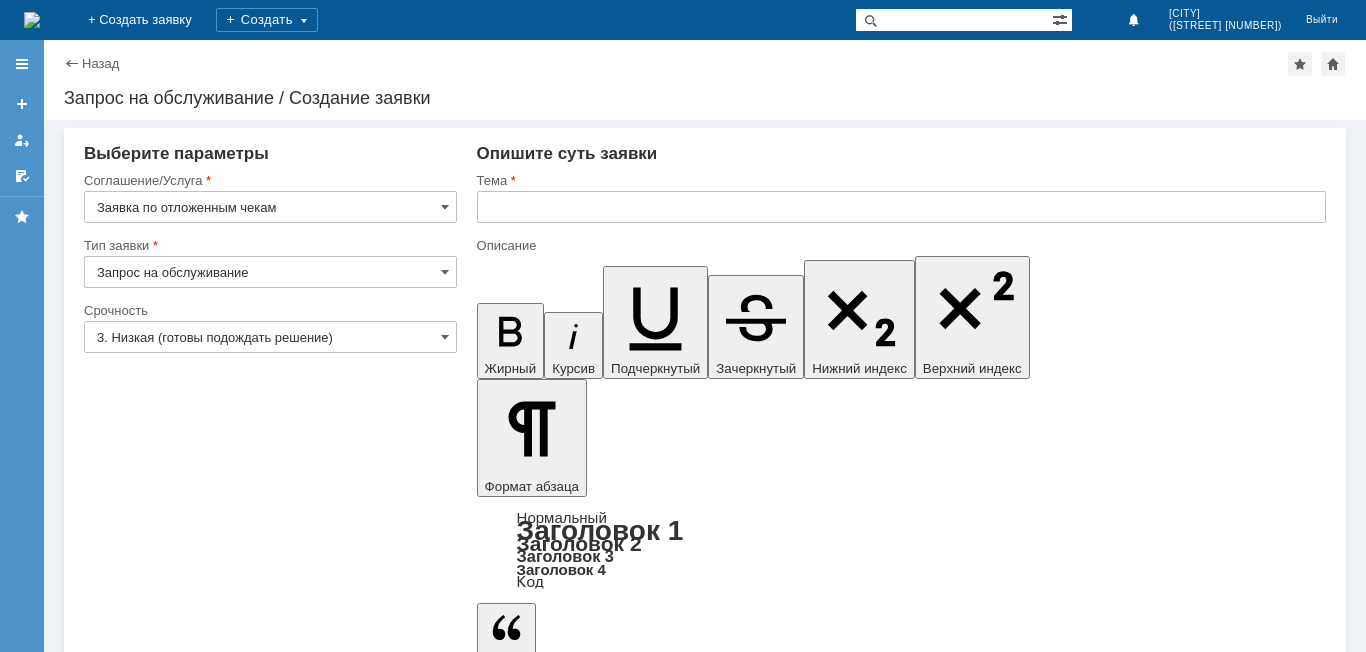 type on "Заявка по отложенным чекам" 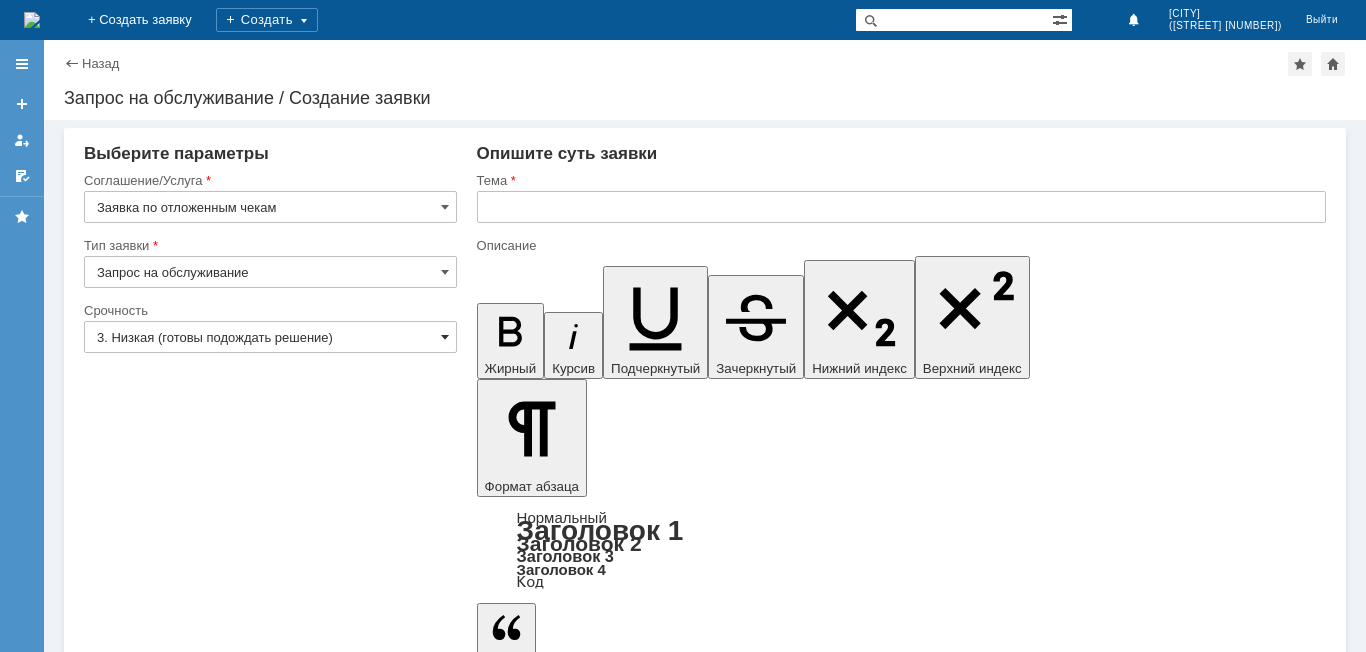 click at bounding box center (445, 337) 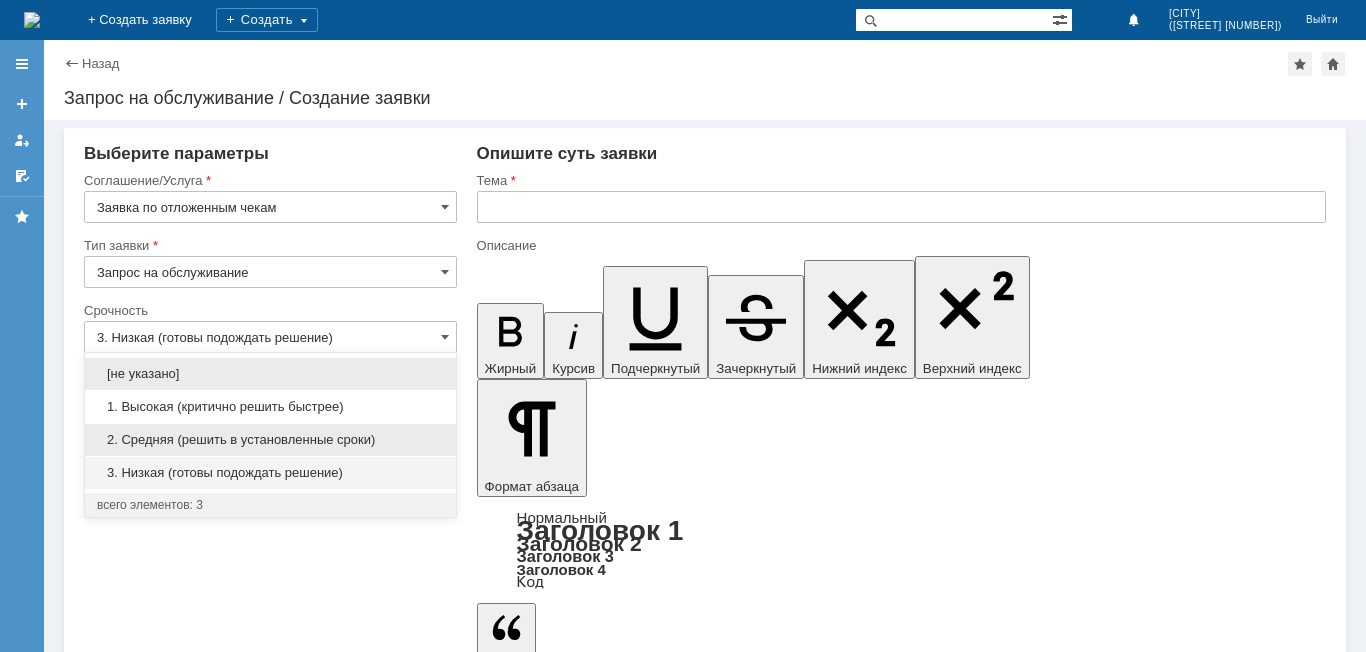 click on "2. Средняя (решить в установленные сроки)" at bounding box center (270, 440) 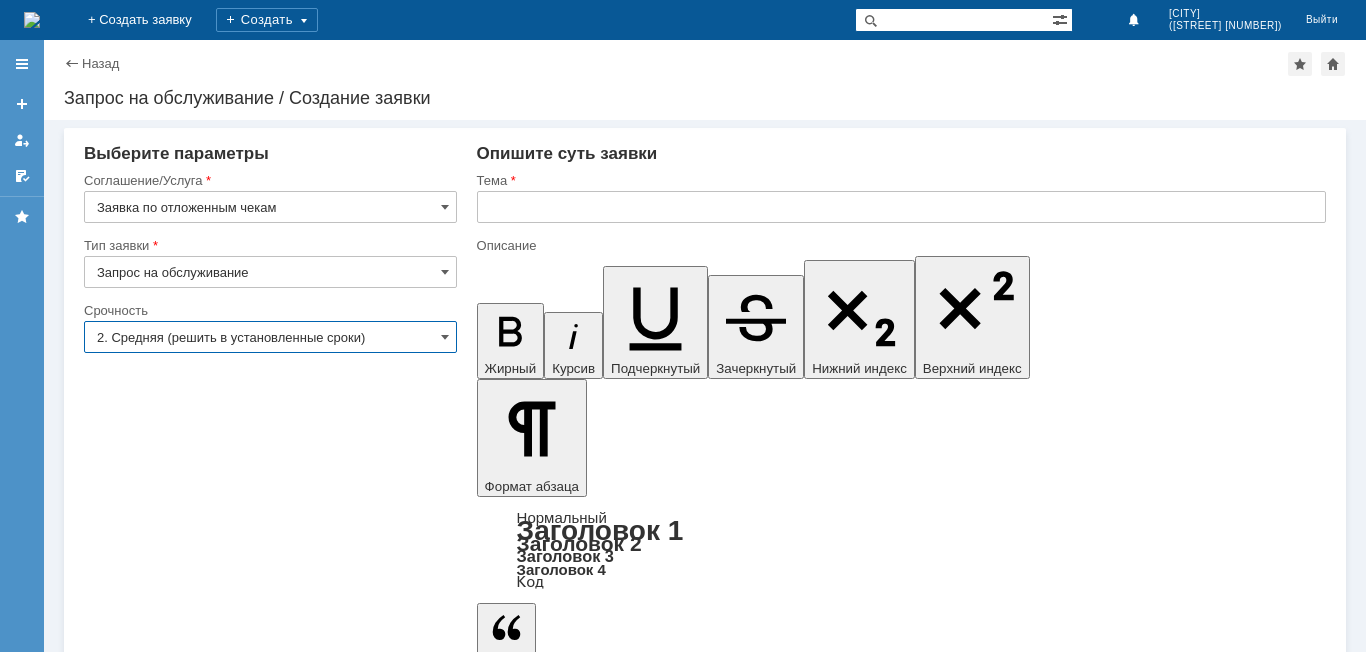type on "2. Средняя (решить в установленные сроки)" 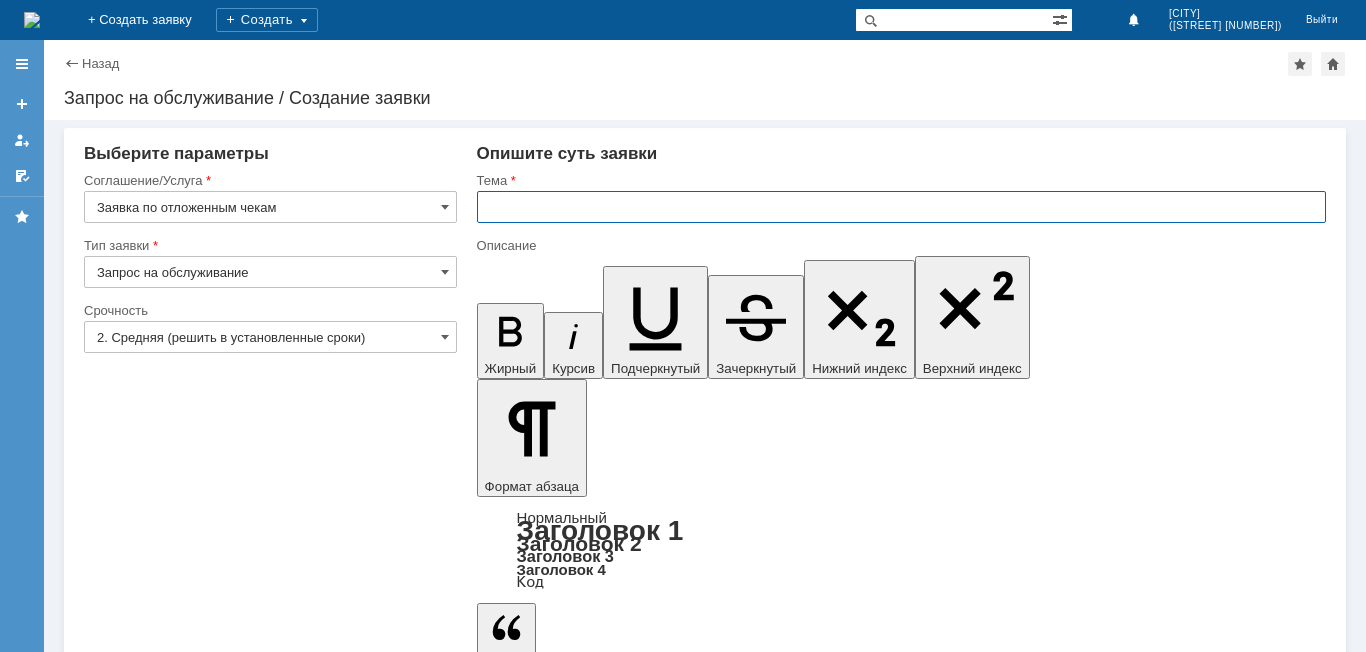 click at bounding box center [901, 207] 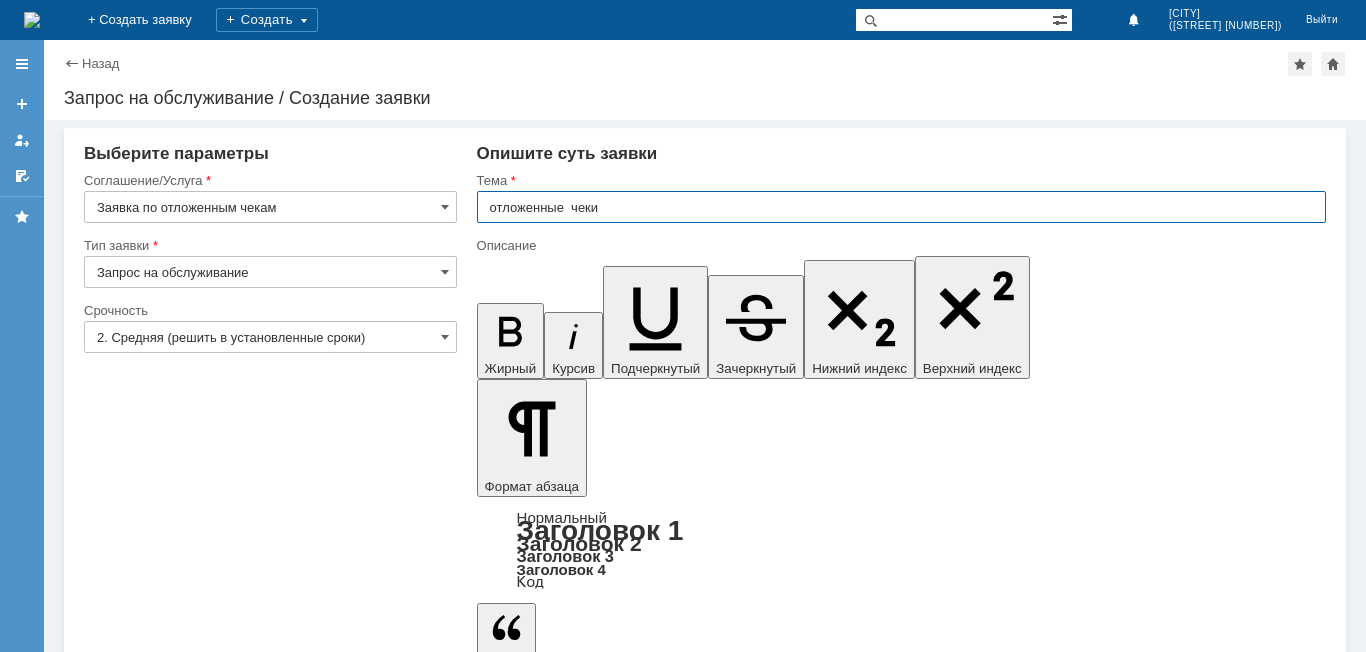 type on "отложенные  чеки" 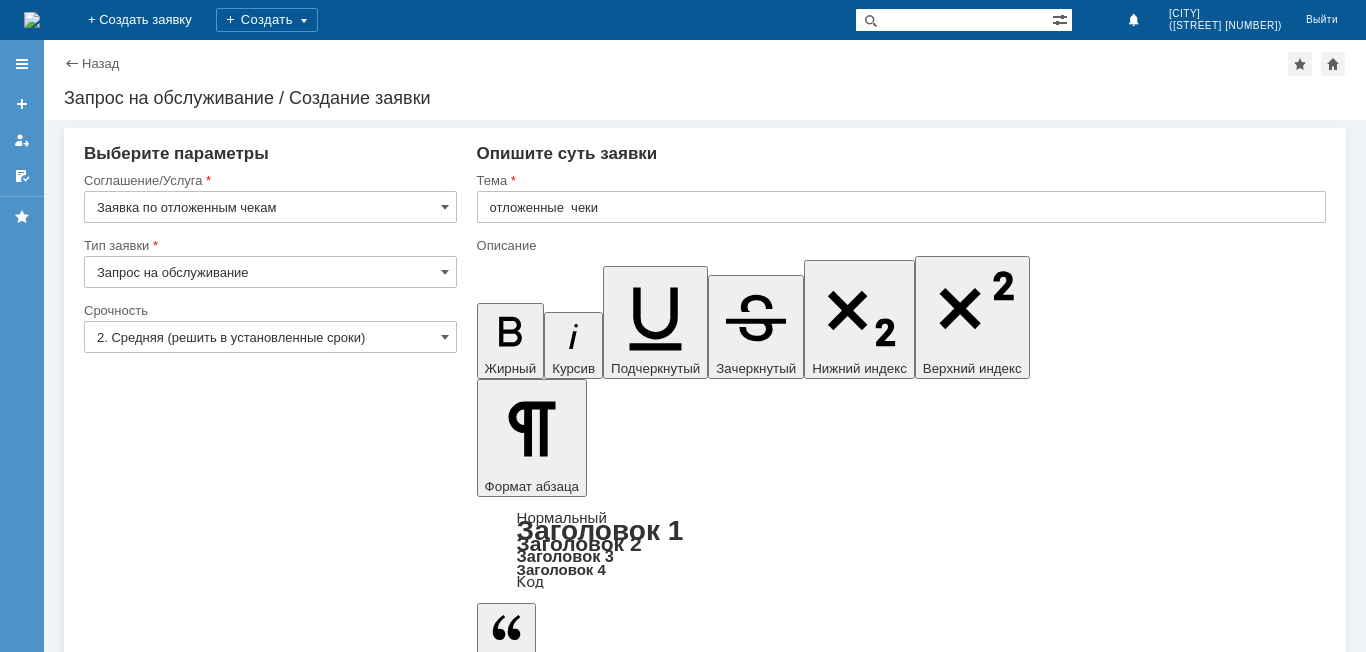 click at bounding box center (639, 5548) 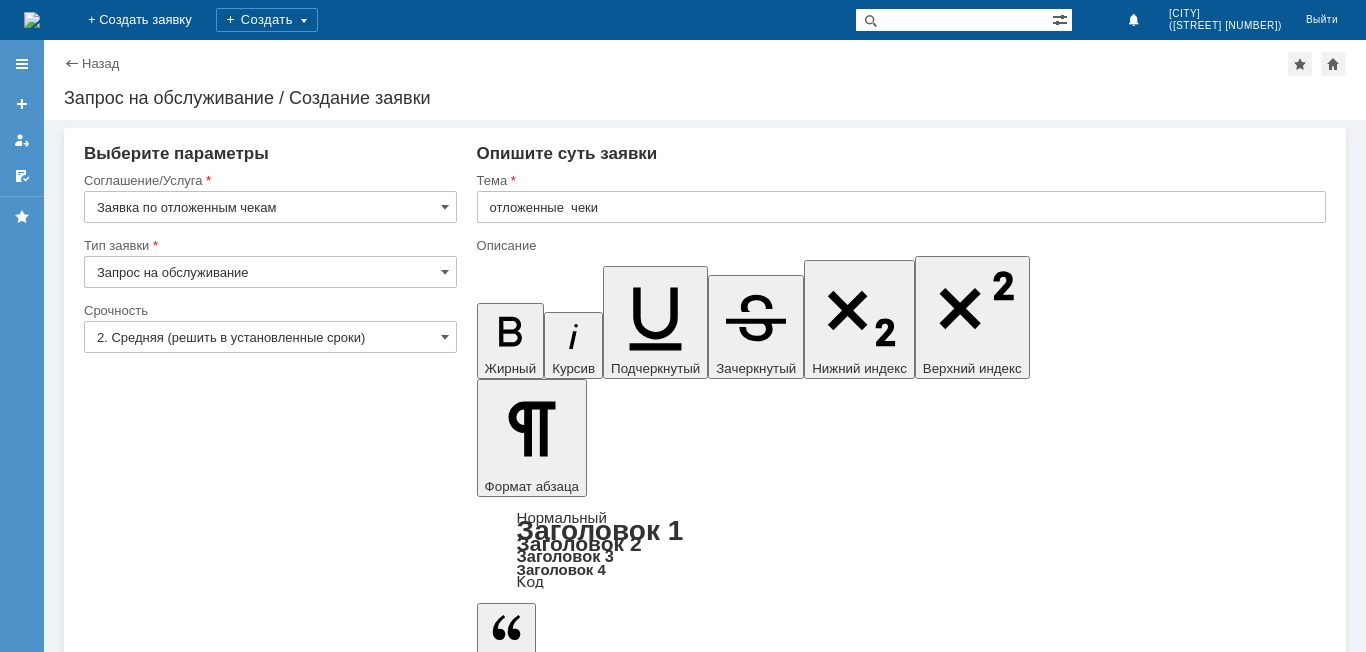 type 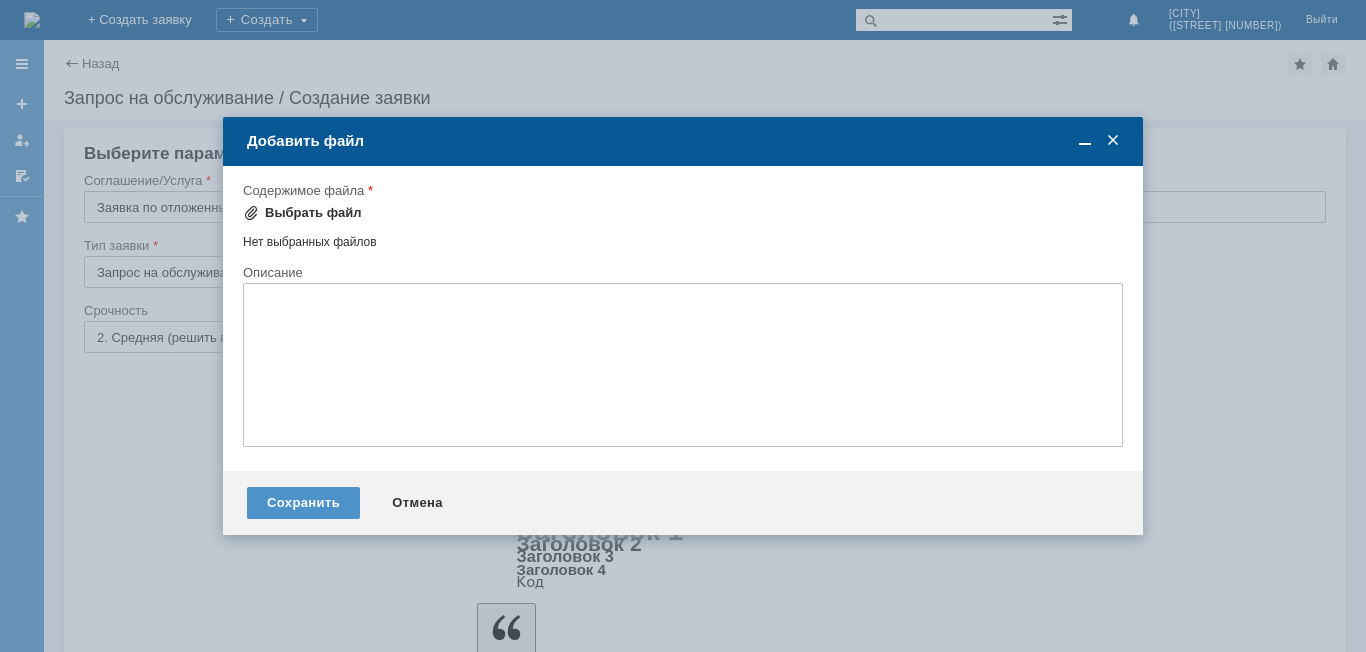 click on "Выбрать файл" at bounding box center (302, 213) 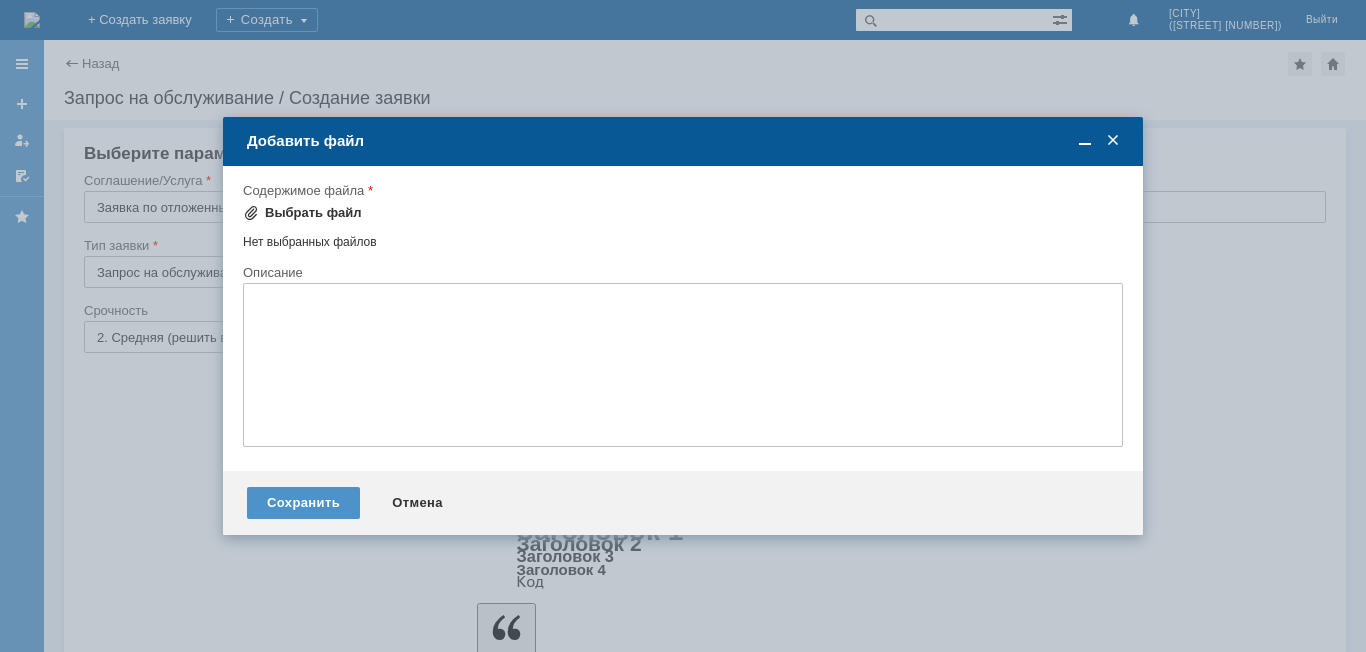 click at bounding box center [251, 213] 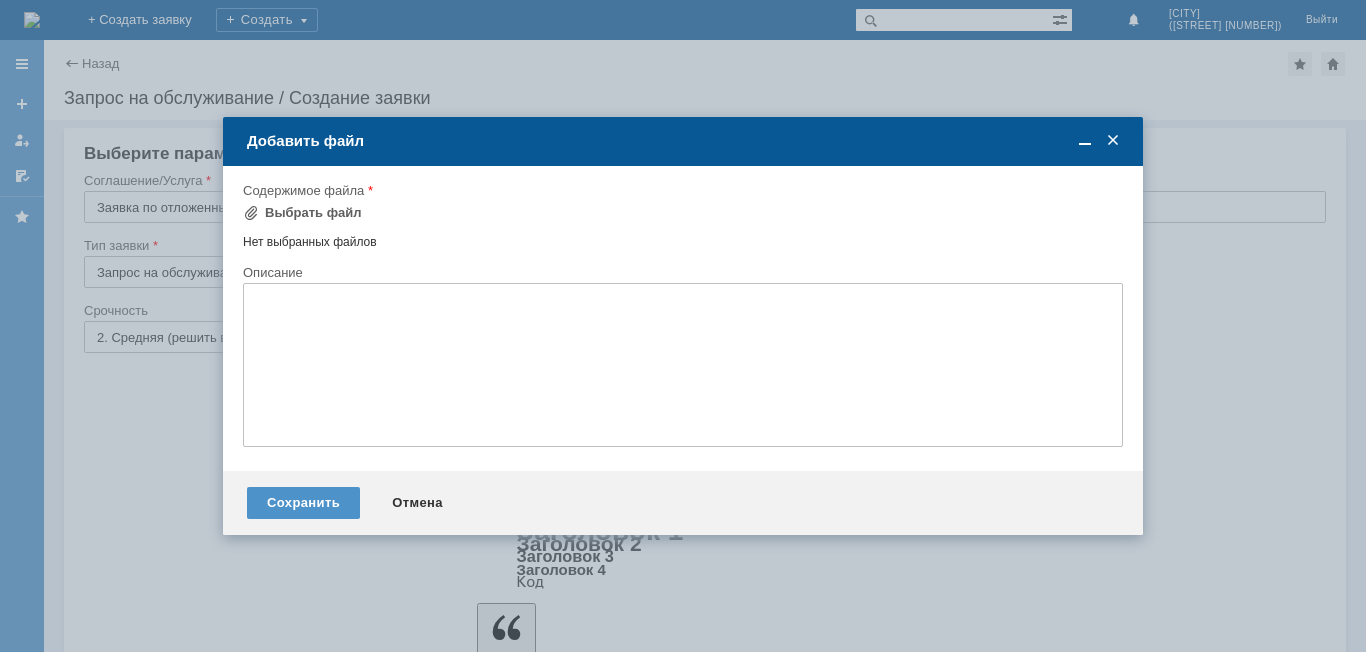 click at bounding box center (1113, 141) 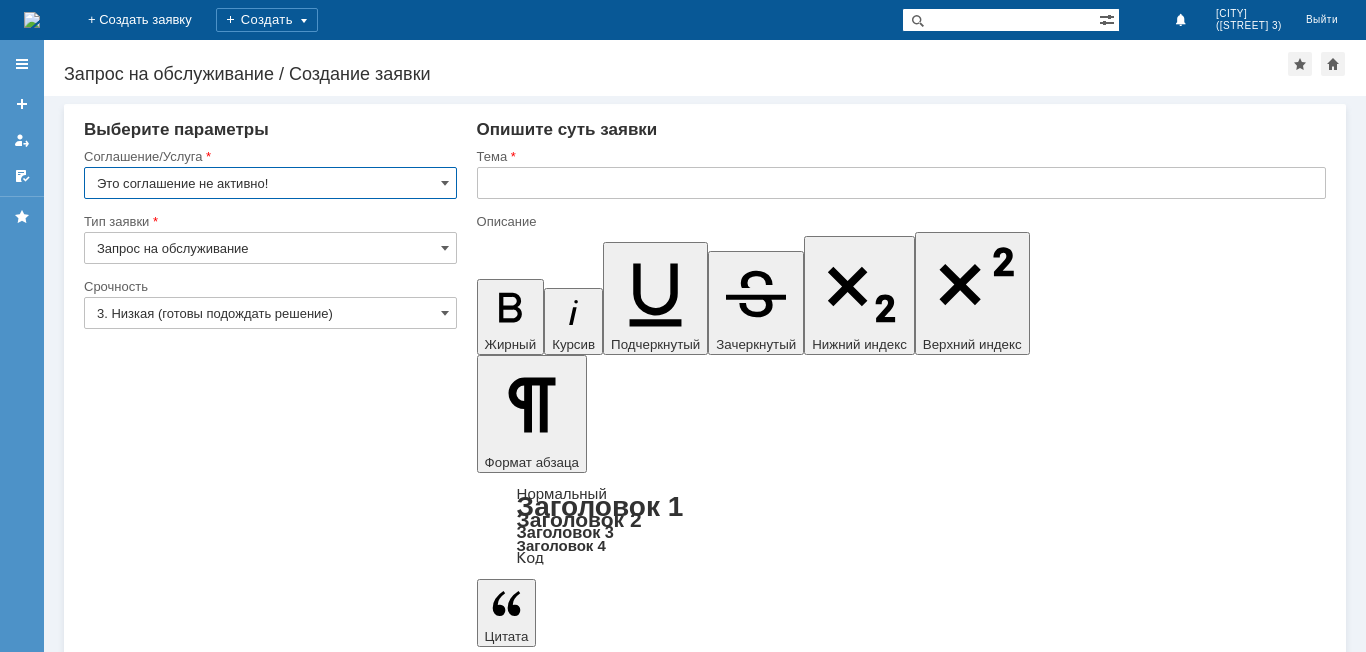 scroll, scrollTop: 0, scrollLeft: 0, axis: both 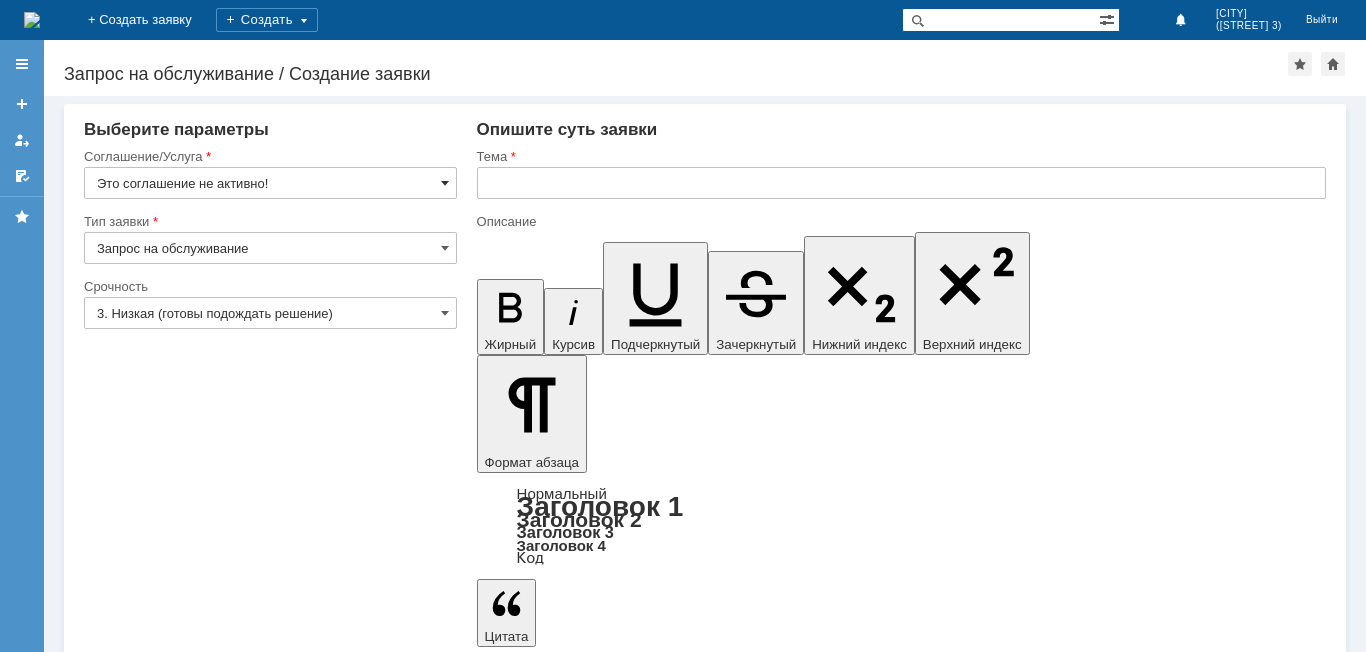 click at bounding box center (445, 183) 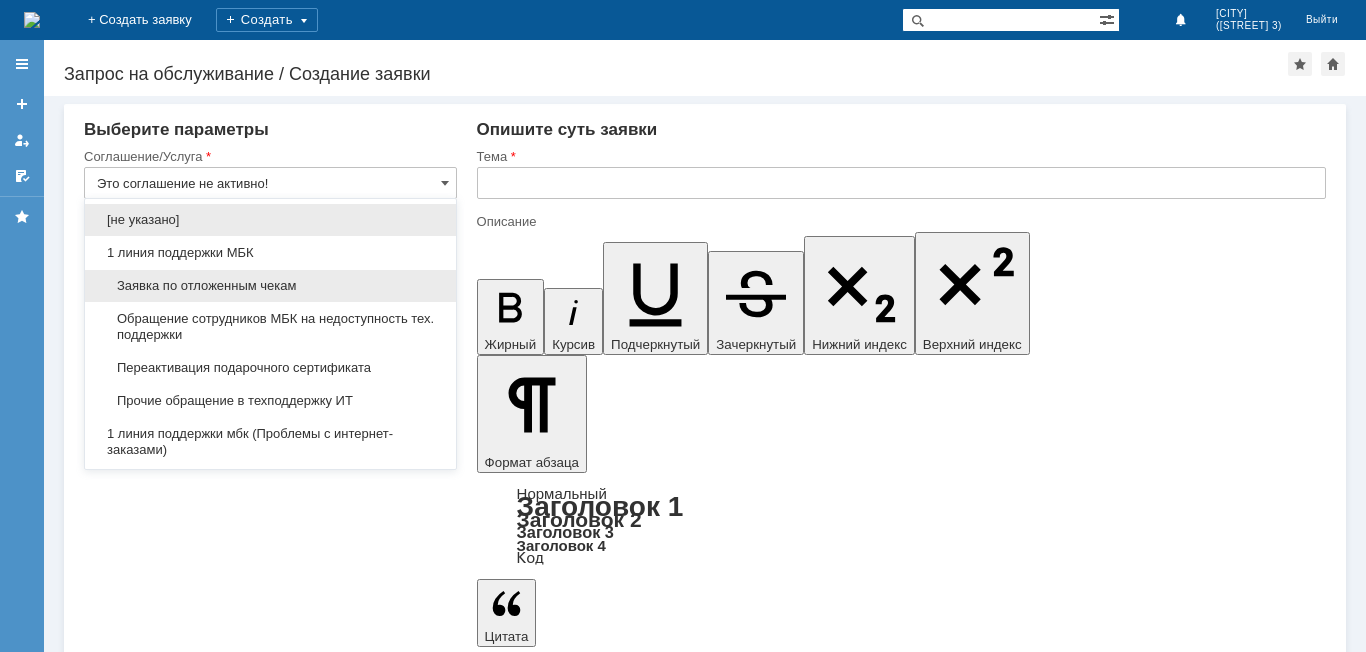 click on "Заявка по отложенным чекам" at bounding box center [270, 286] 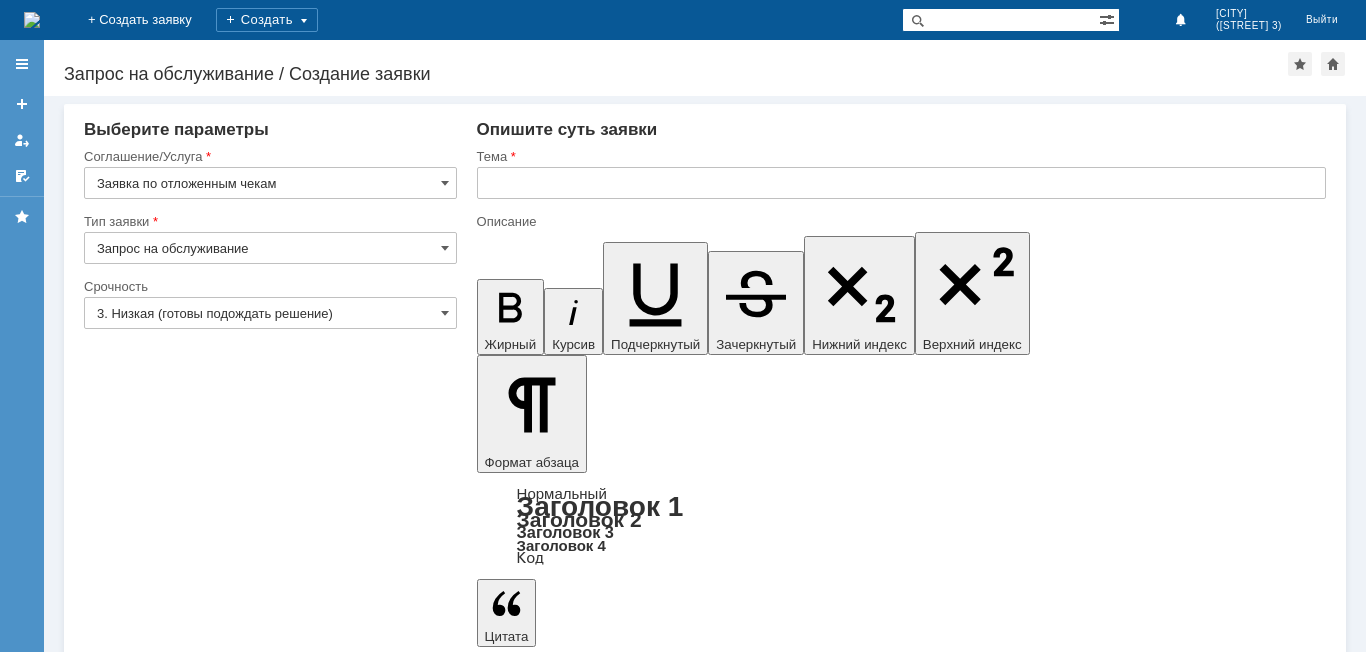 type on "Заявка по отложенным чекам" 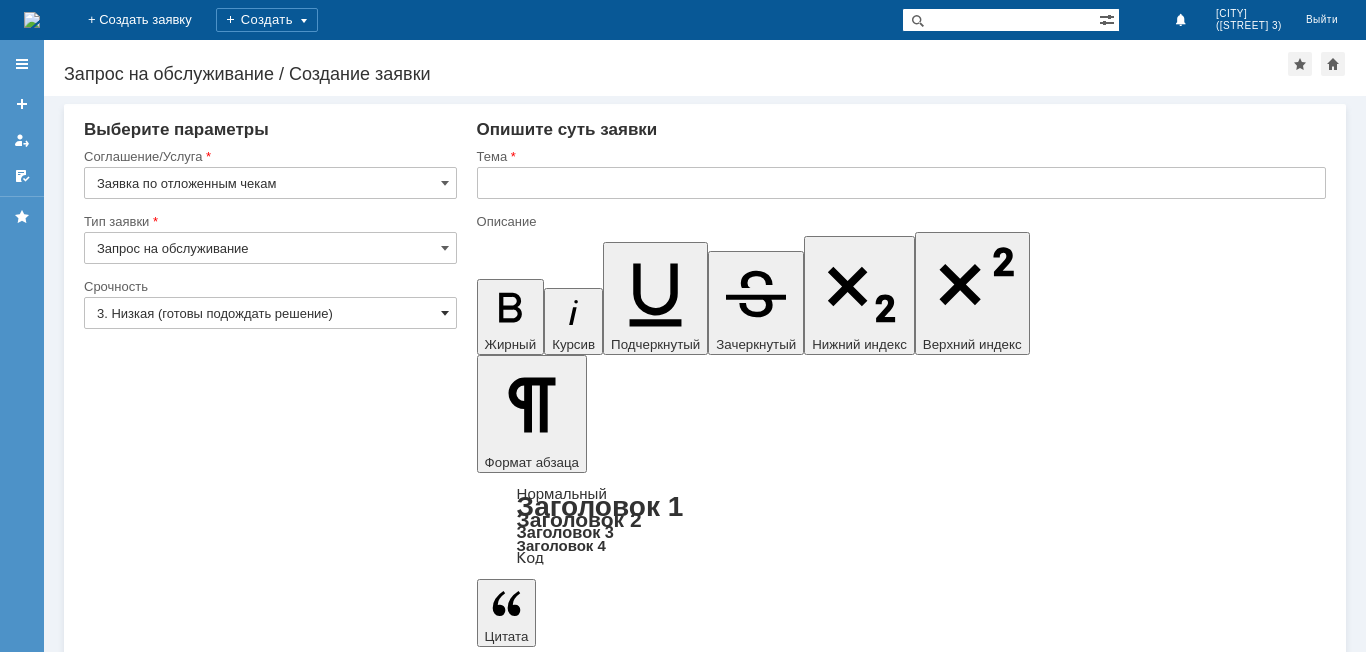 click at bounding box center [445, 313] 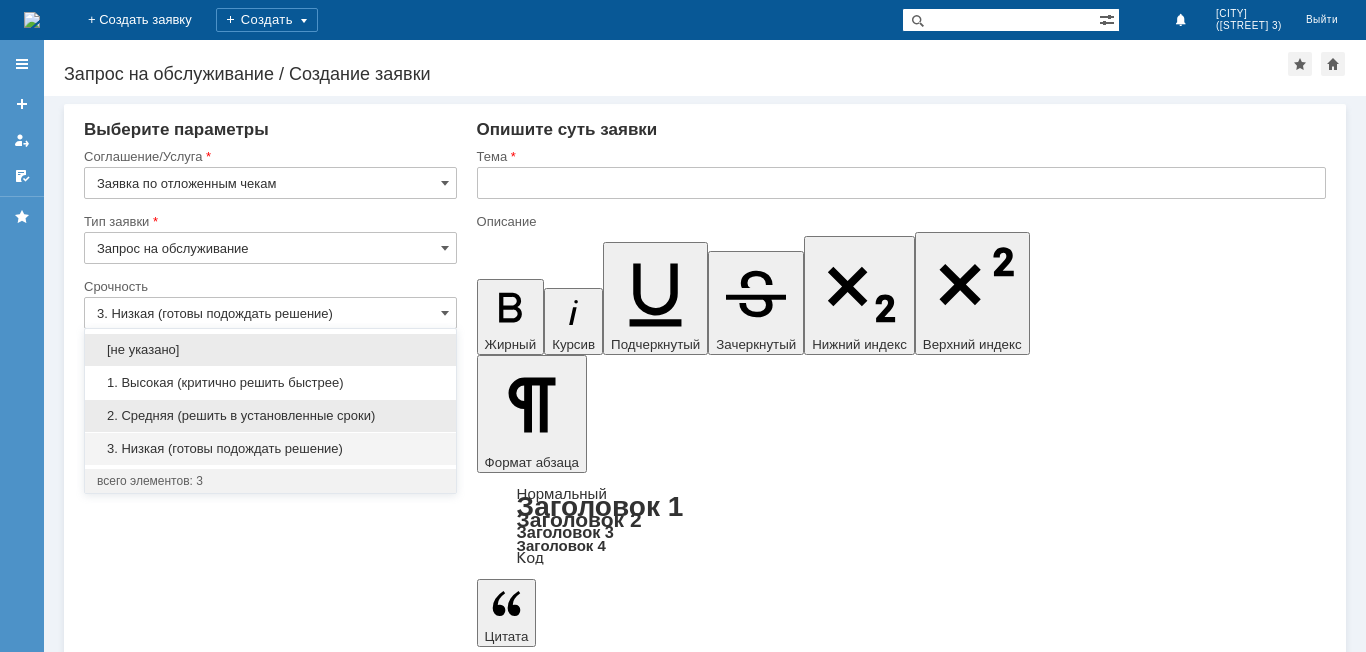 click on "2. Средняя (решить в установленные сроки)" at bounding box center (270, 416) 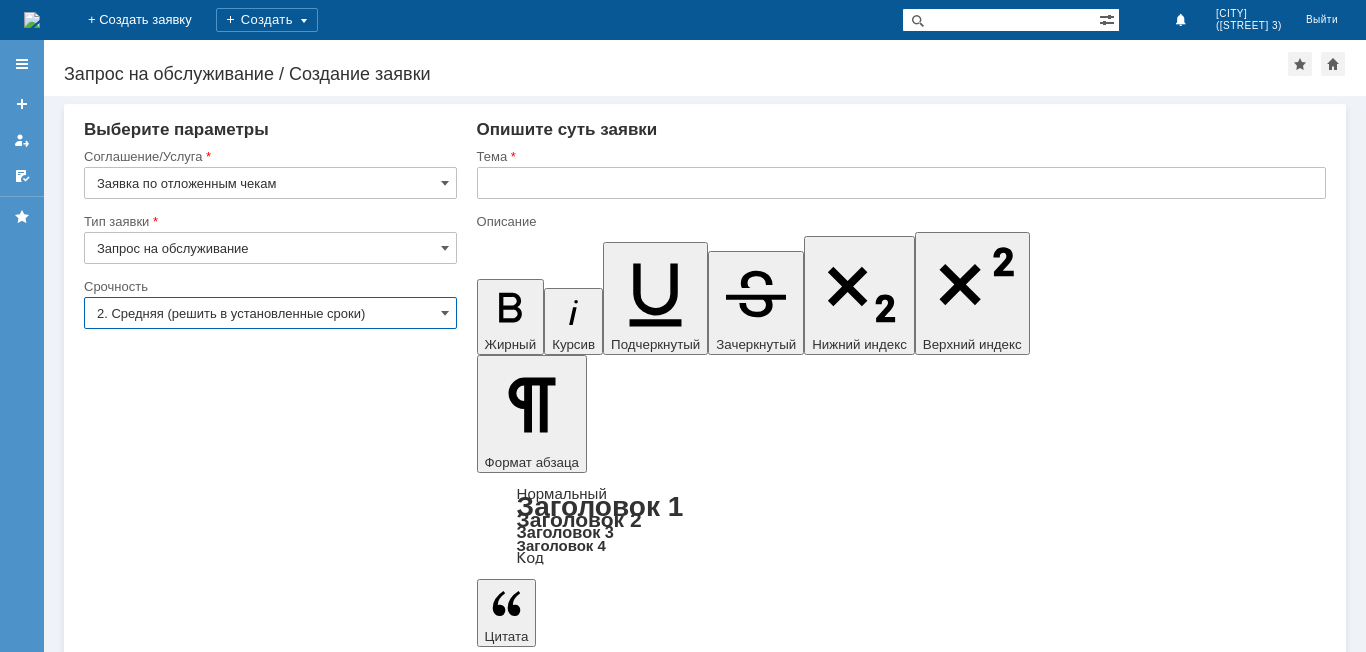 type on "2. Средняя (решить в установленные сроки)" 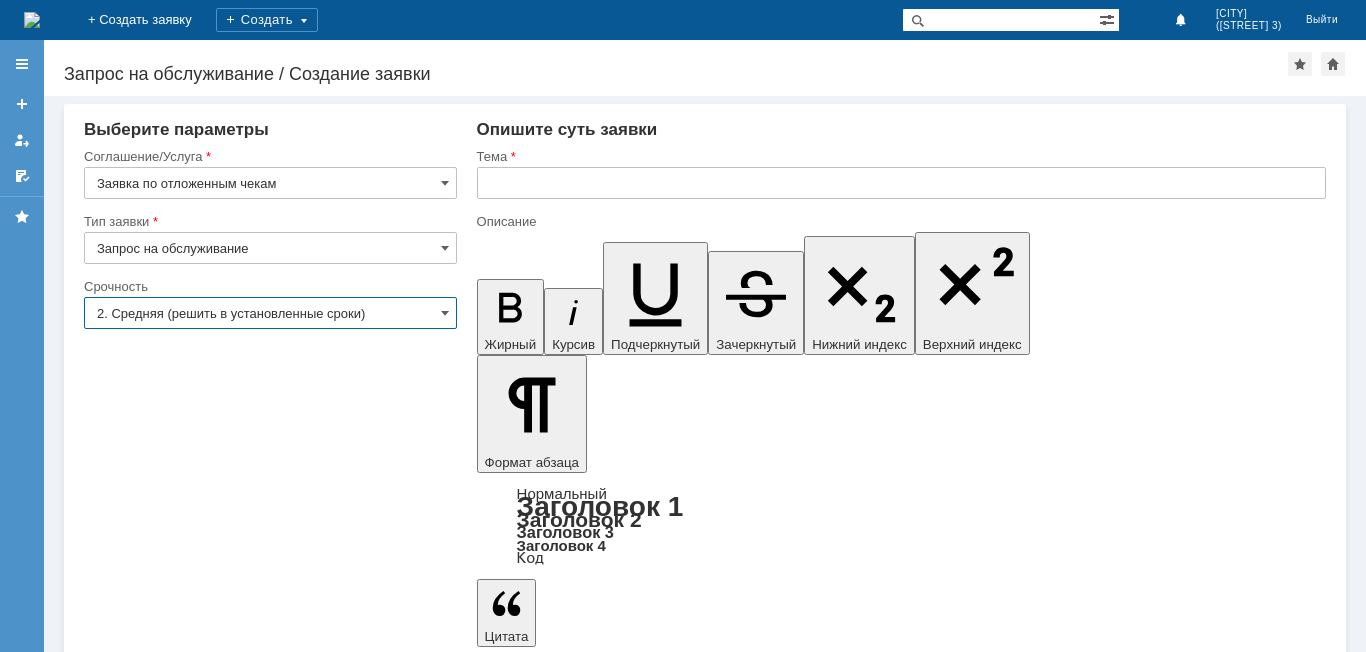 click at bounding box center (901, 183) 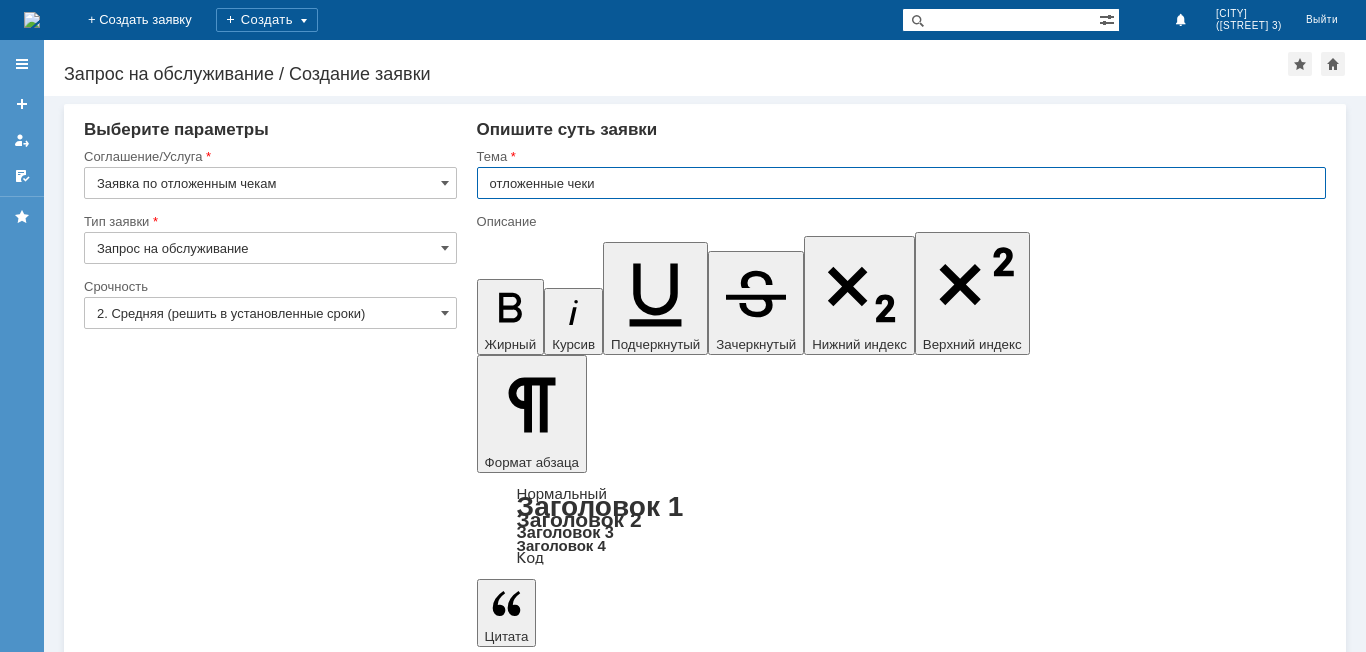 type on "отложенные чеки" 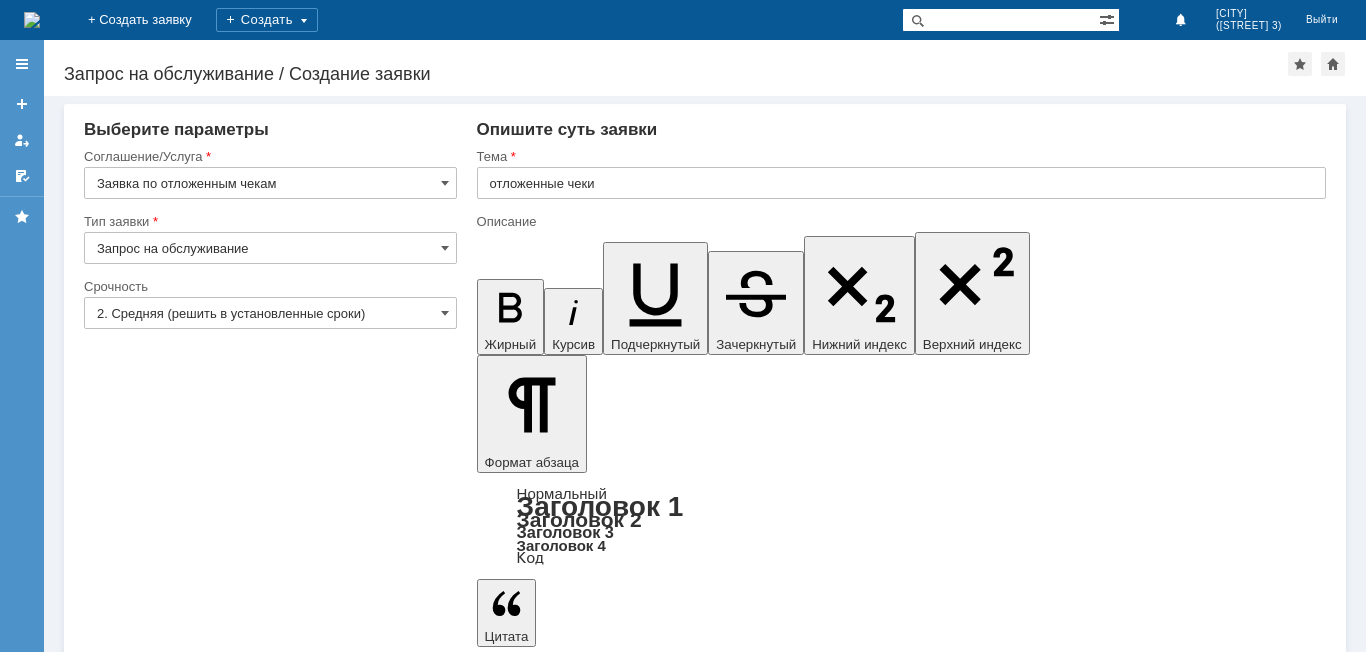 click at bounding box center [639, 5467] 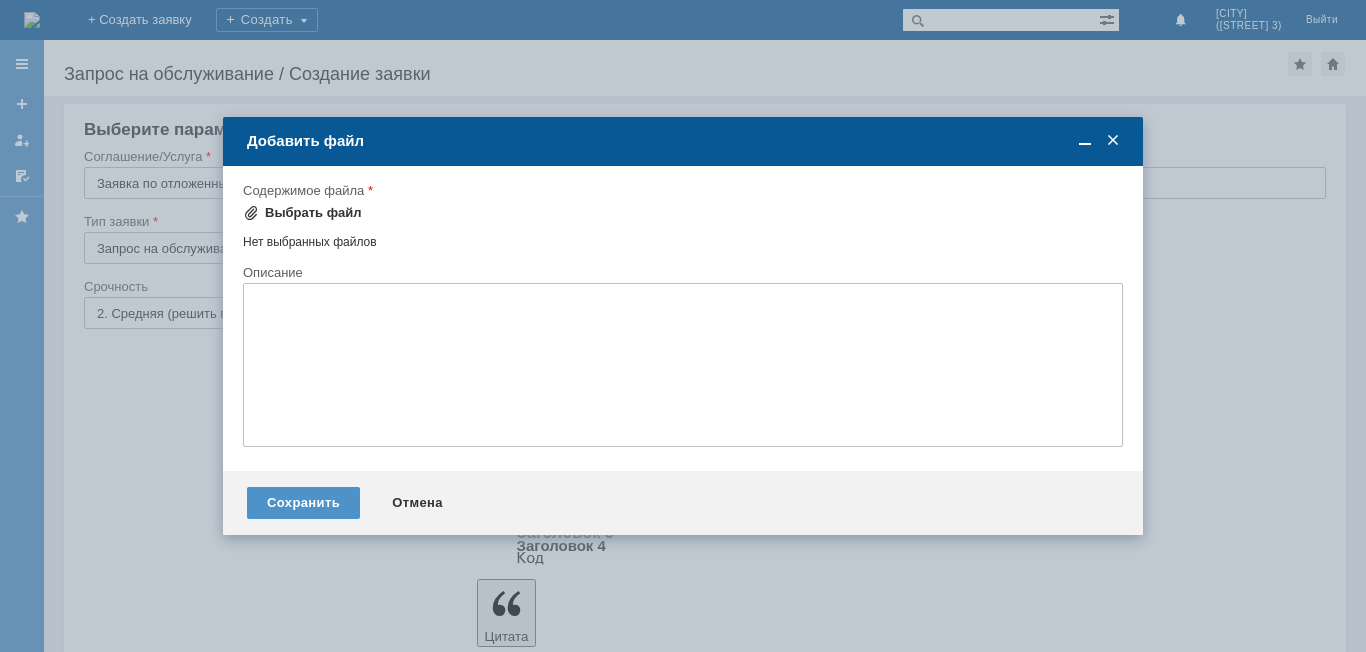 click at bounding box center [251, 213] 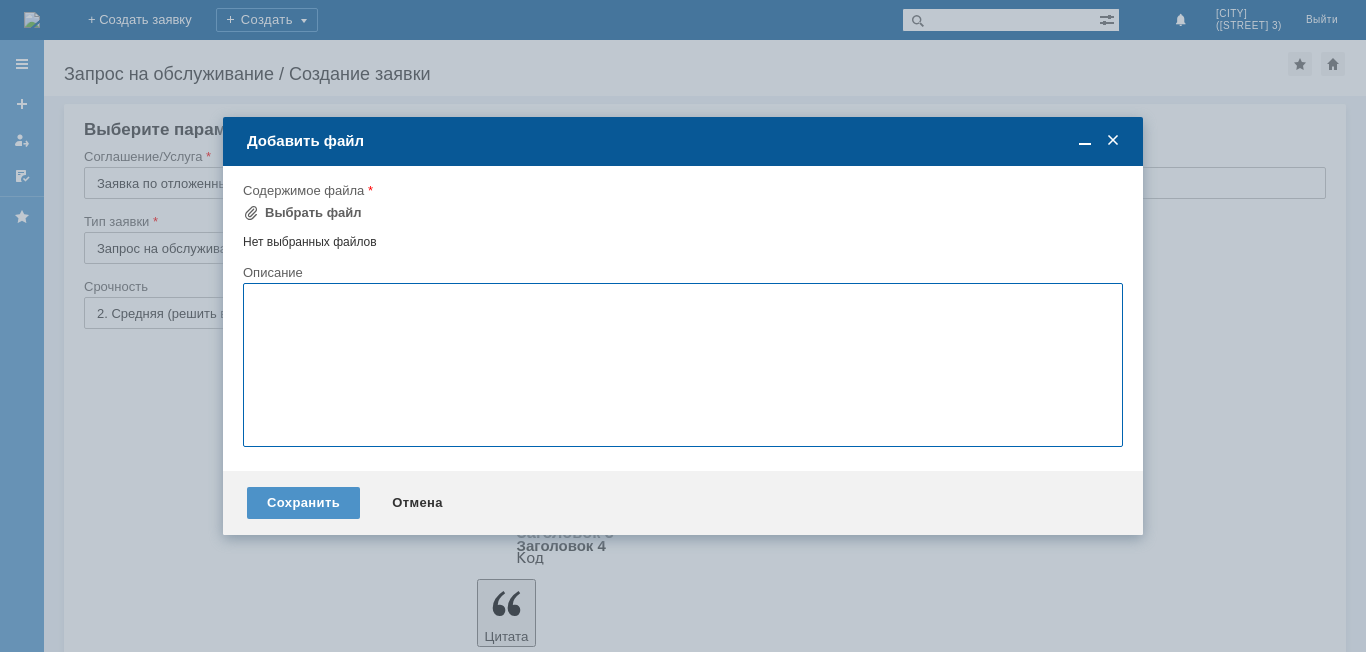 click at bounding box center [683, 365] 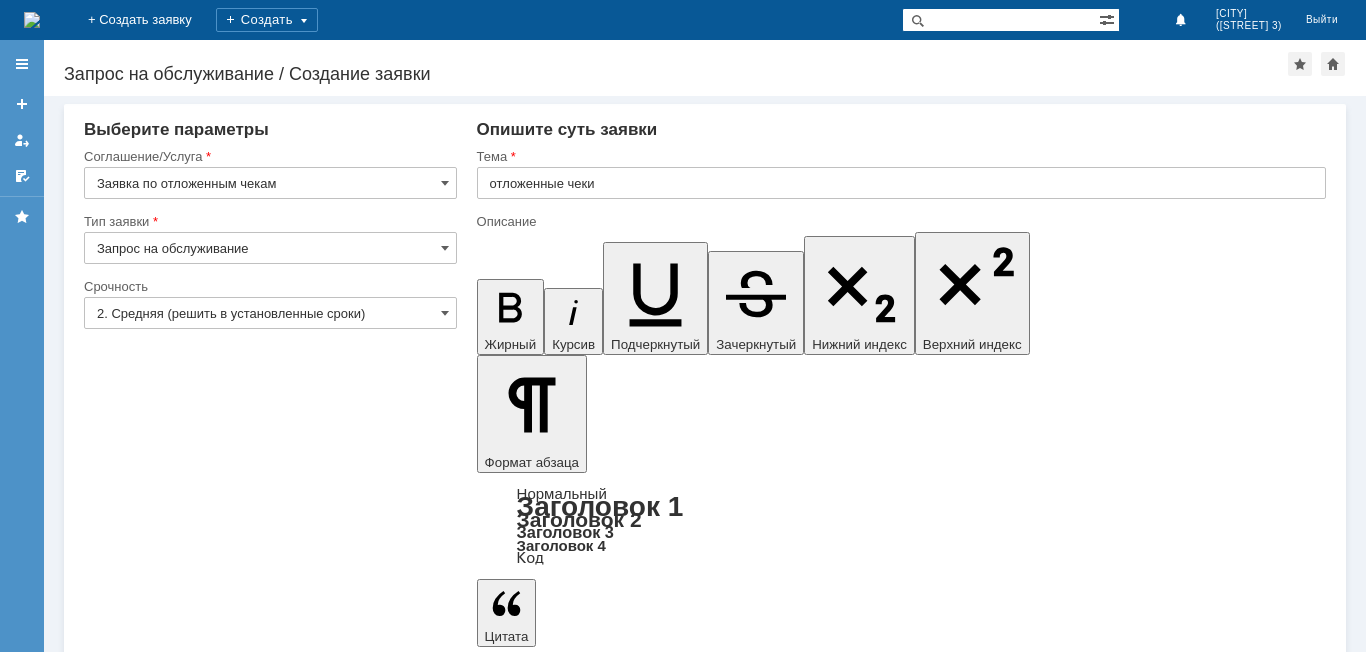 click on "просьба удалить отложенные чеки" at bounding box center (639, 5467) 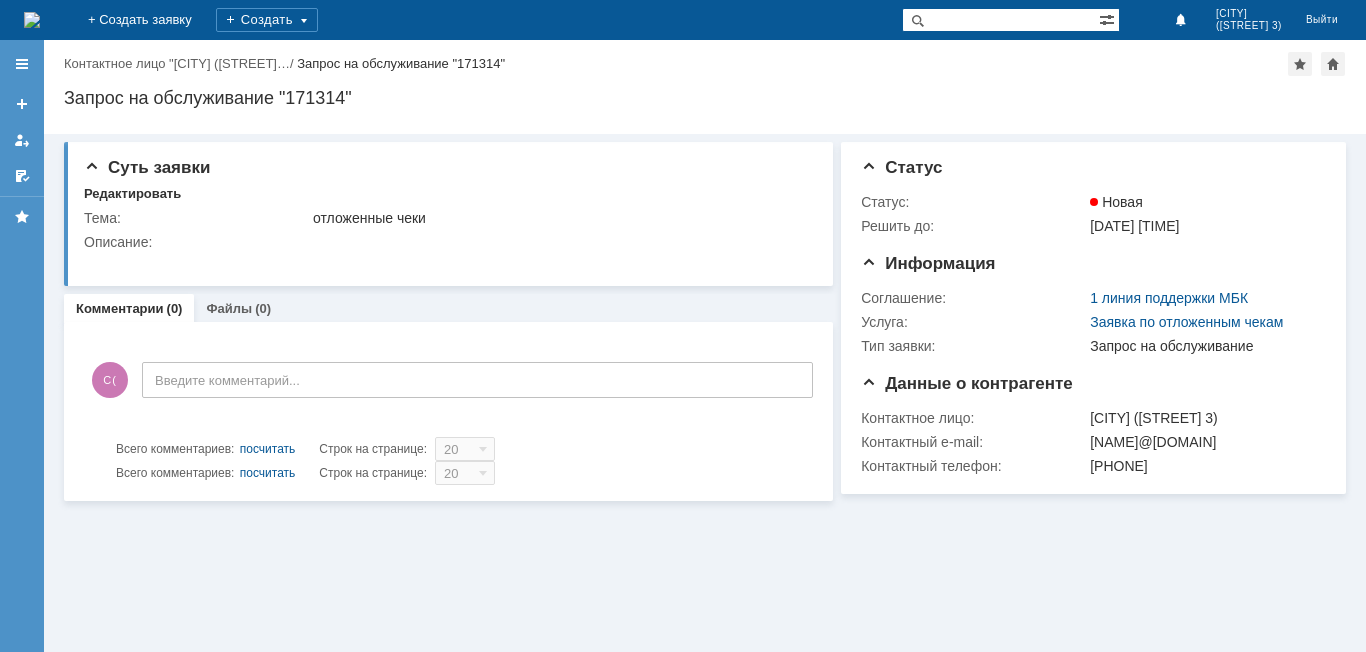 scroll, scrollTop: 0, scrollLeft: 0, axis: both 